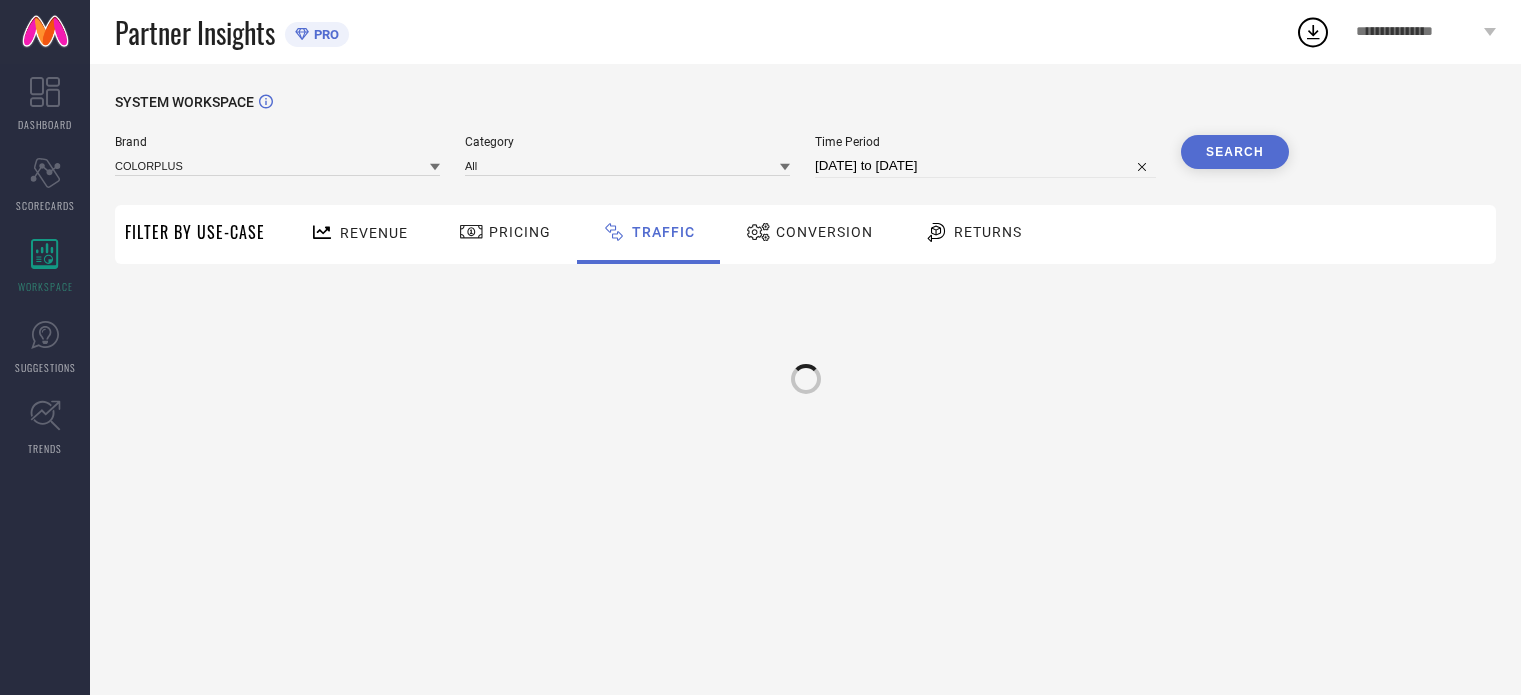 scroll, scrollTop: 0, scrollLeft: 0, axis: both 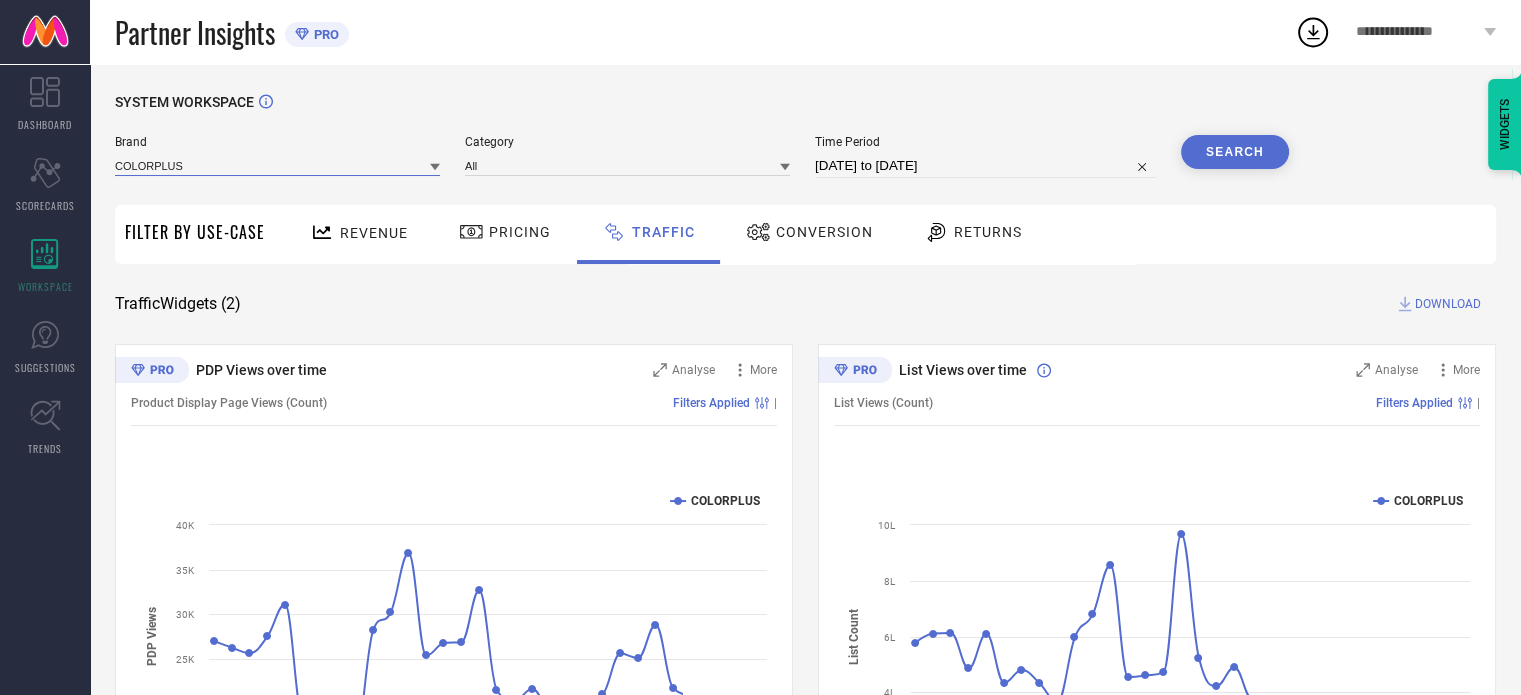 click at bounding box center [277, 165] 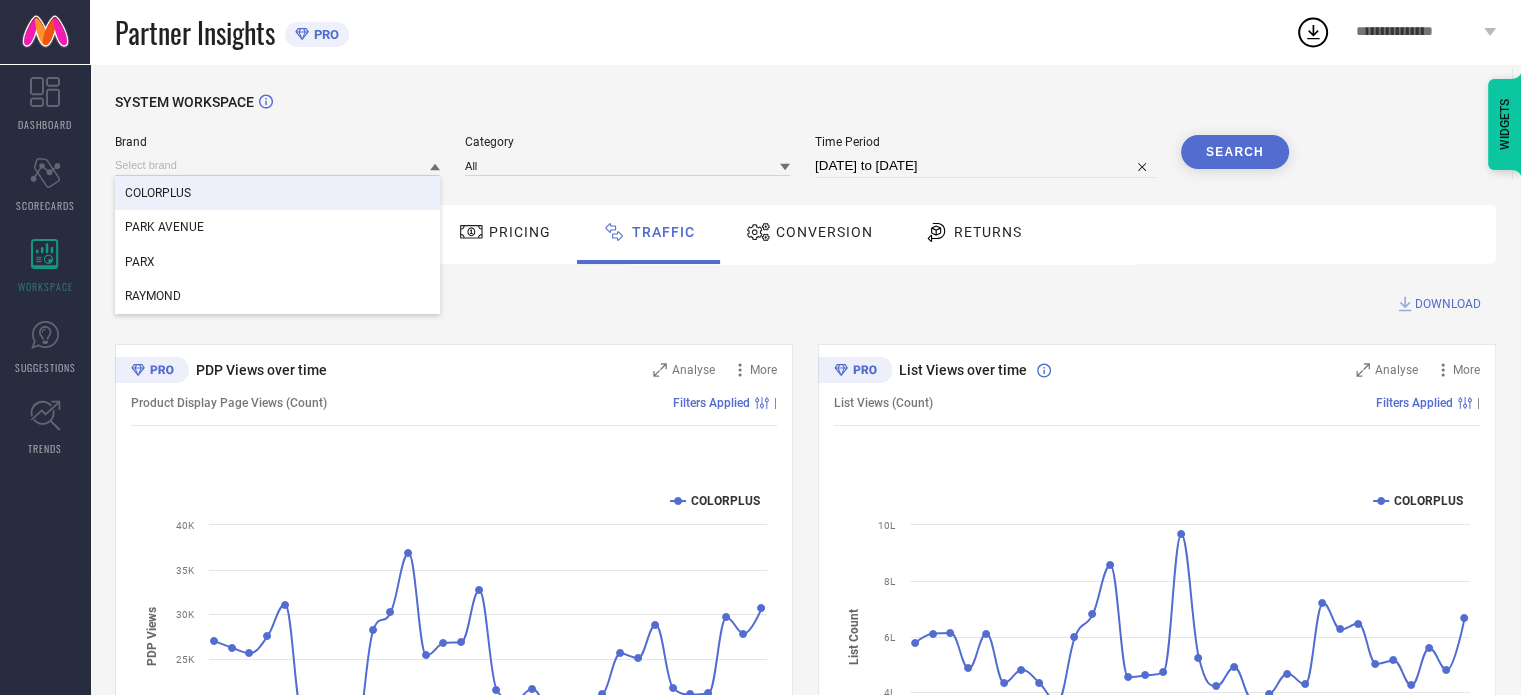 click on "COLORPLUS" at bounding box center [277, 193] 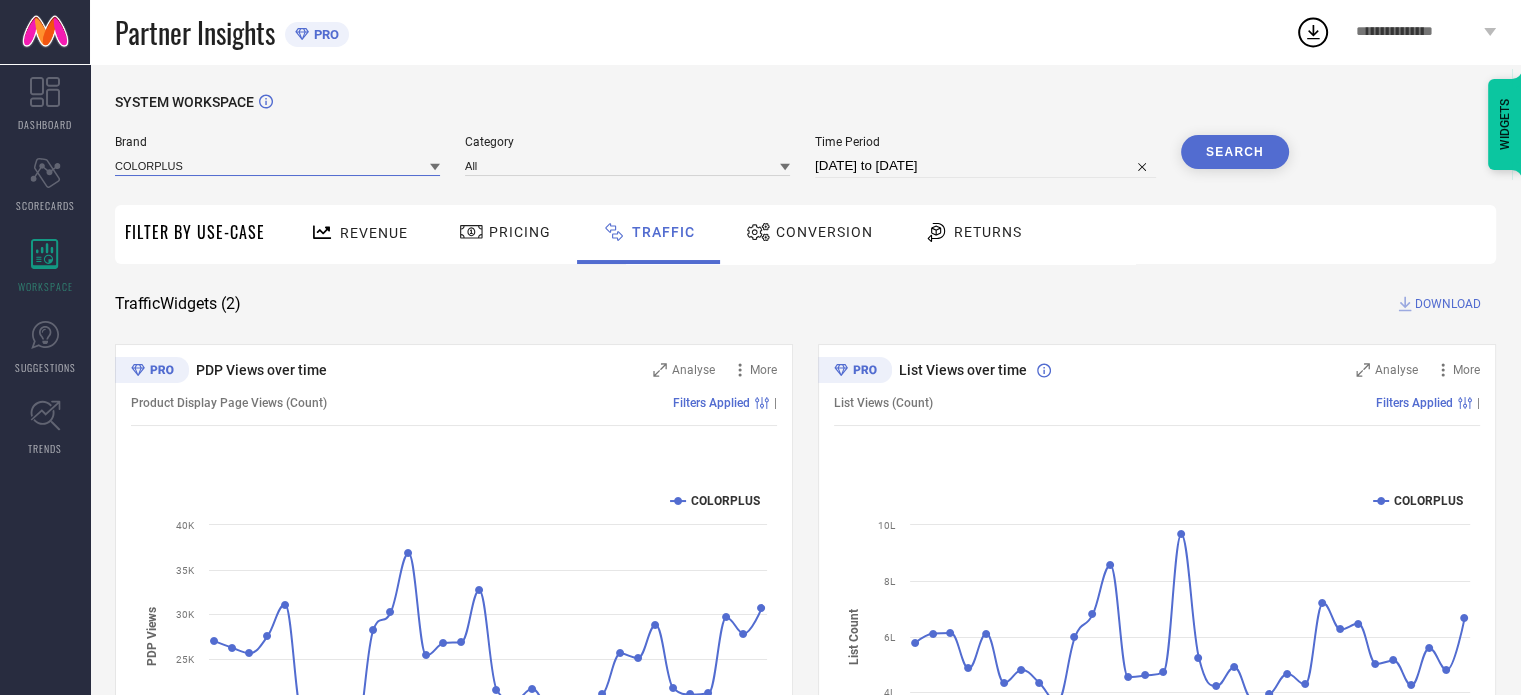 click at bounding box center [277, 165] 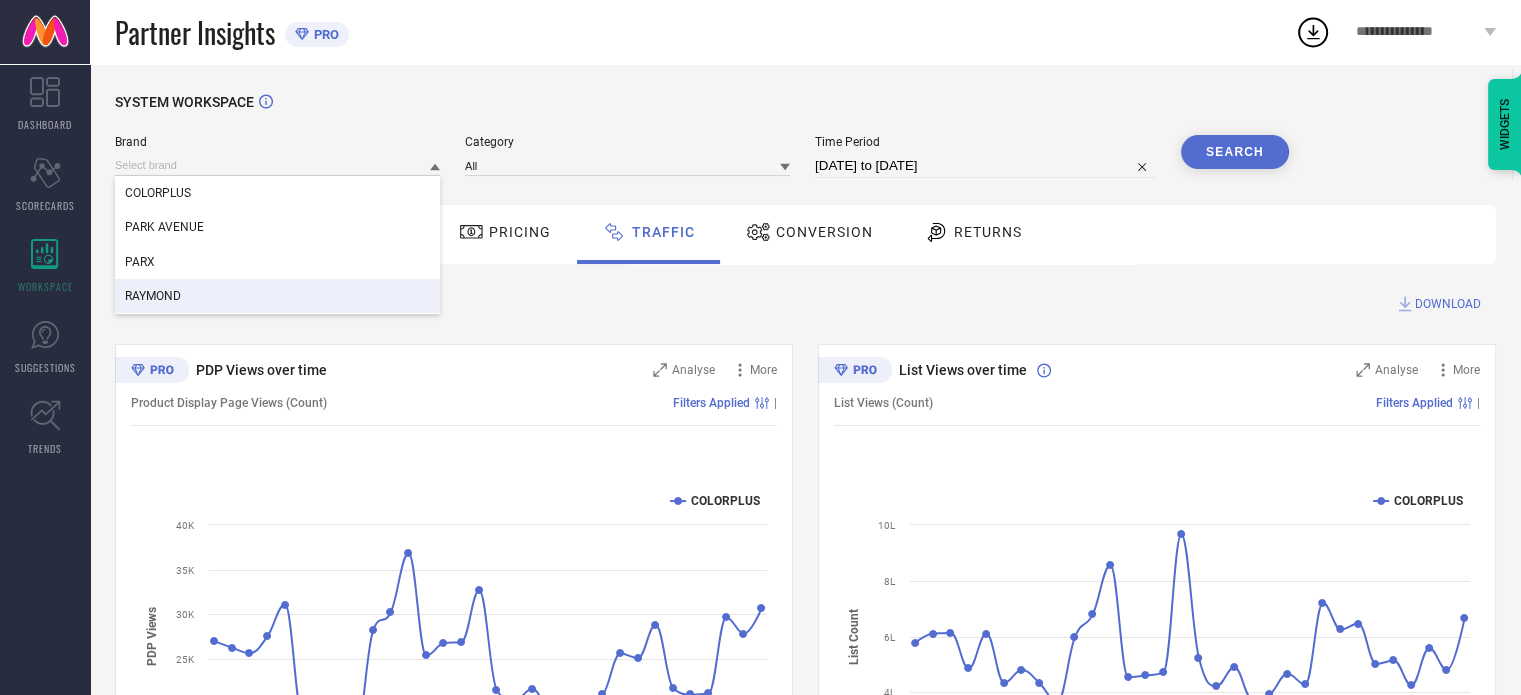 click on "RAYMOND" at bounding box center [277, 296] 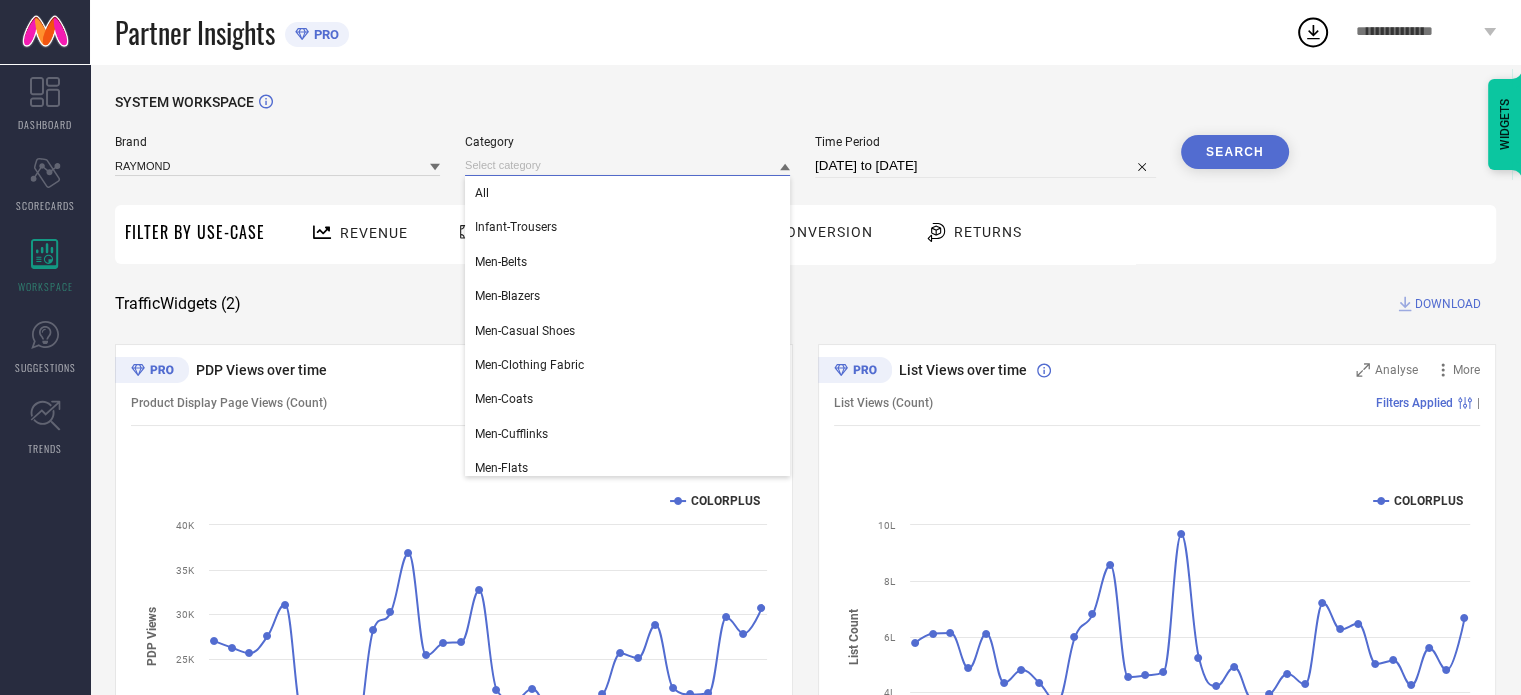 click at bounding box center (627, 165) 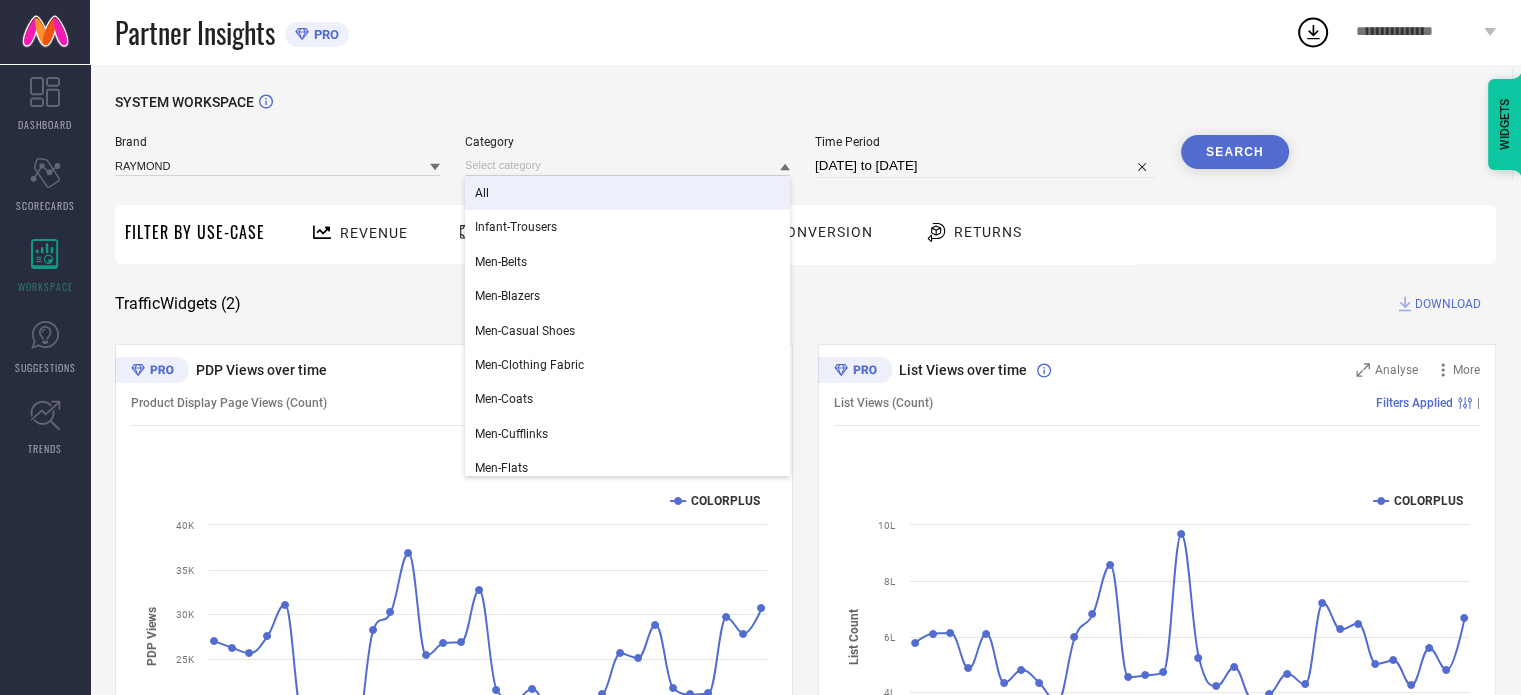 click on "All" at bounding box center (627, 193) 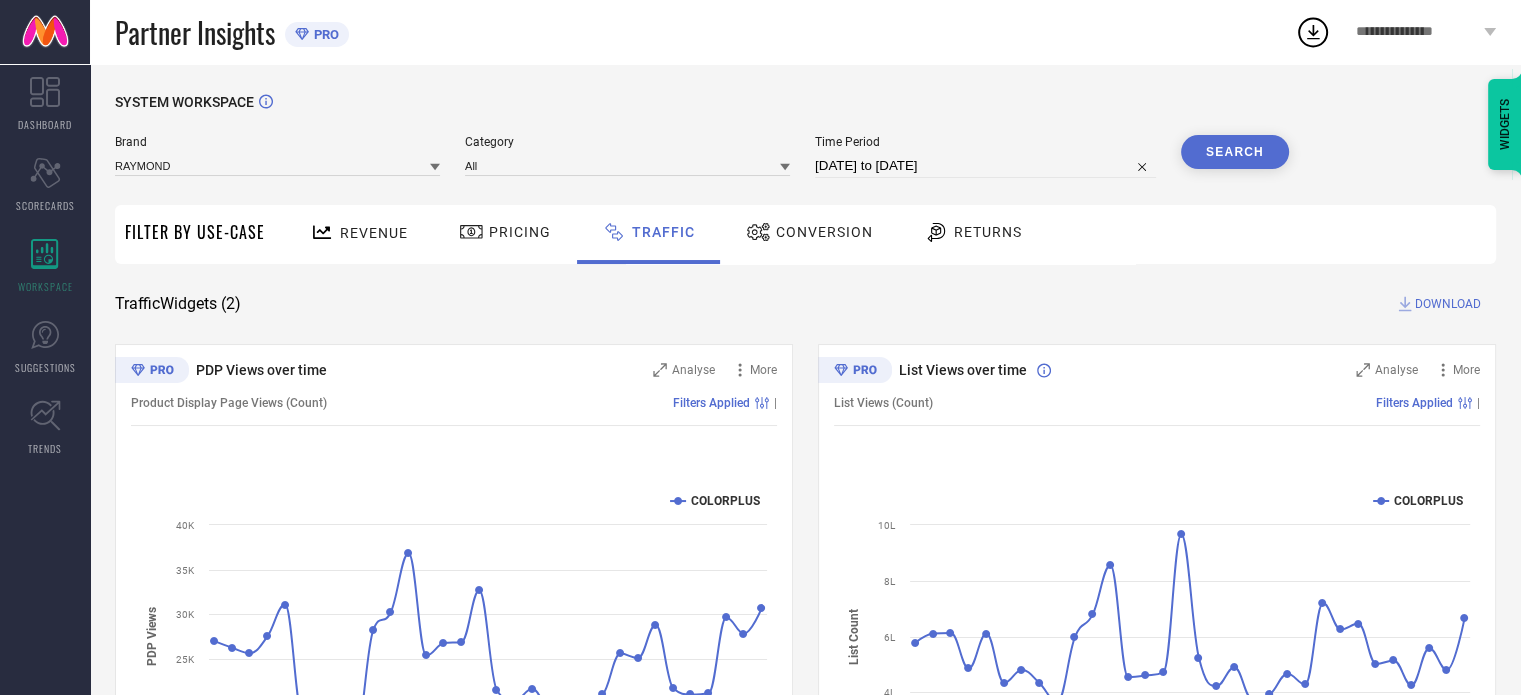 drag, startPoint x: 952, startPoint y: 145, endPoint x: 939, endPoint y: 171, distance: 29.068884 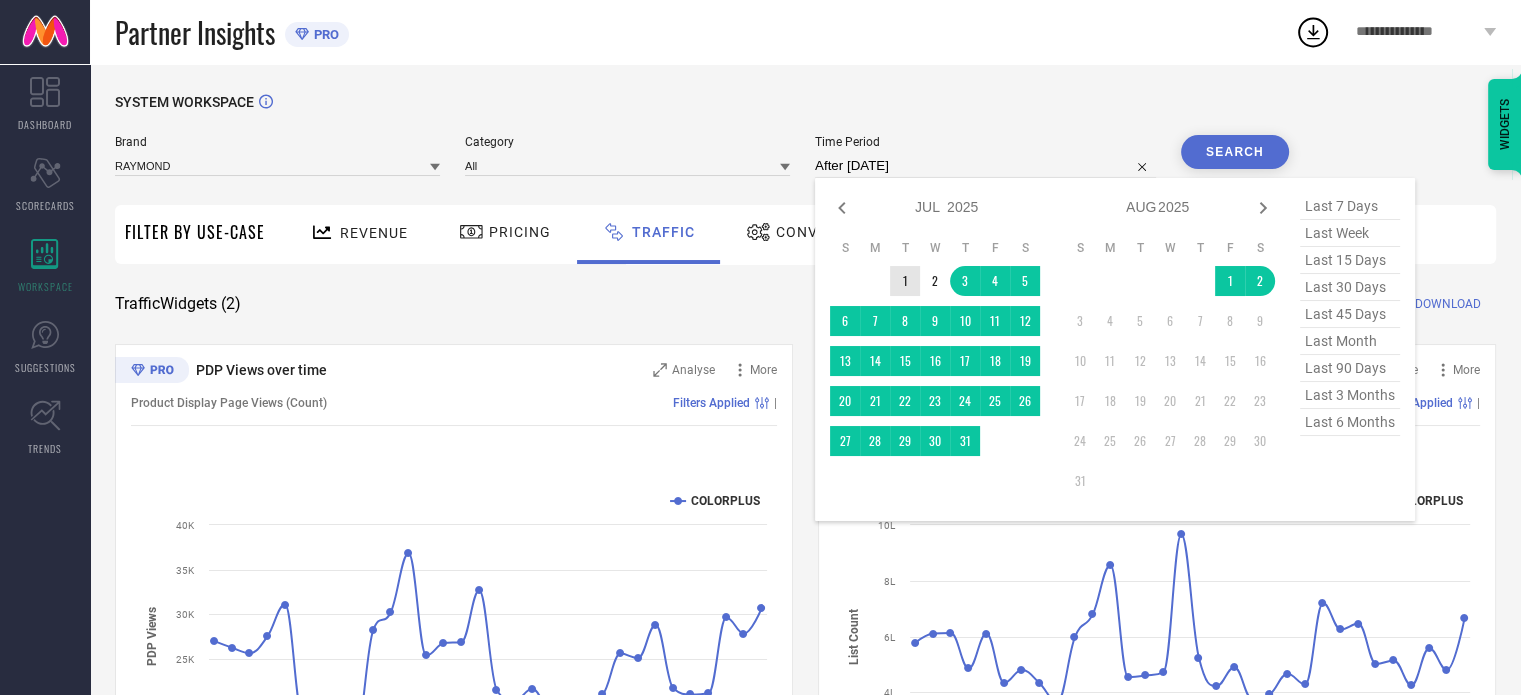 click on "1" at bounding box center [905, 281] 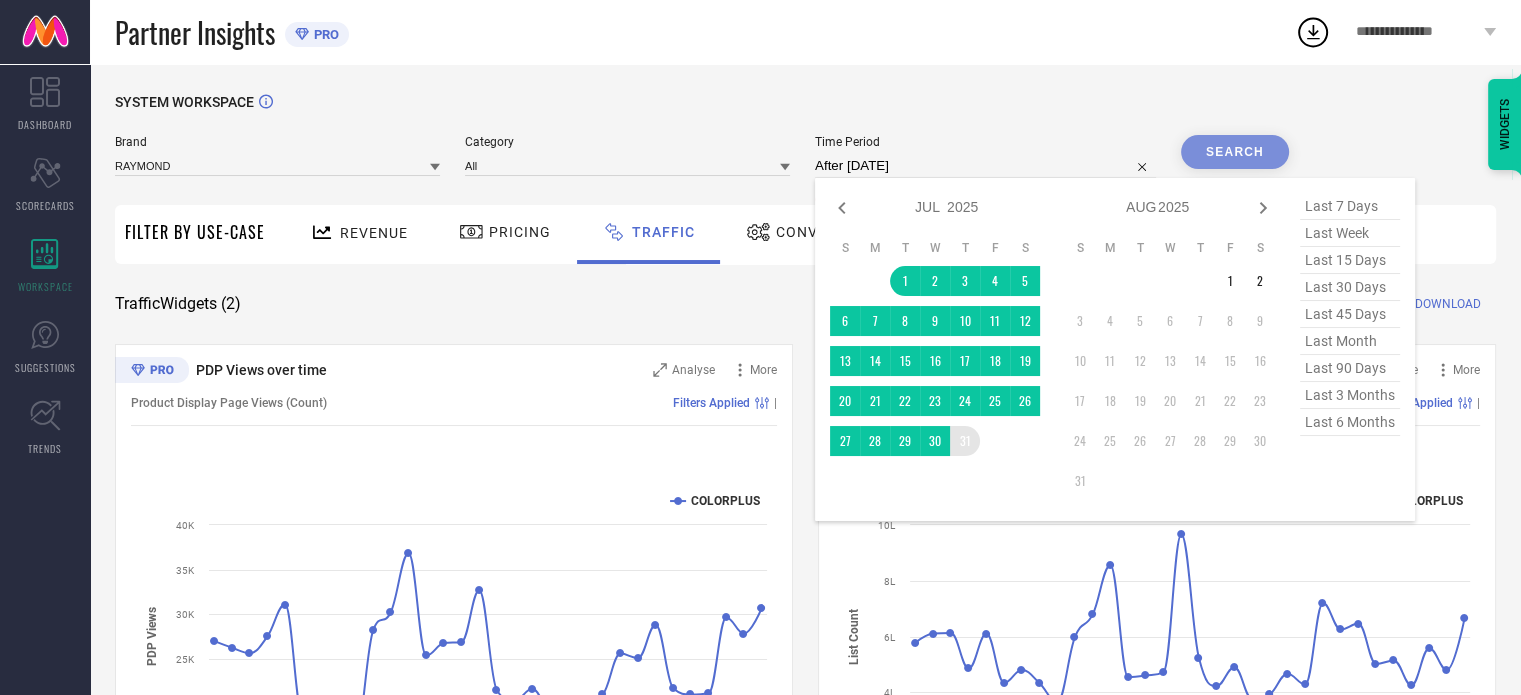 type on "[DATE] to [DATE]" 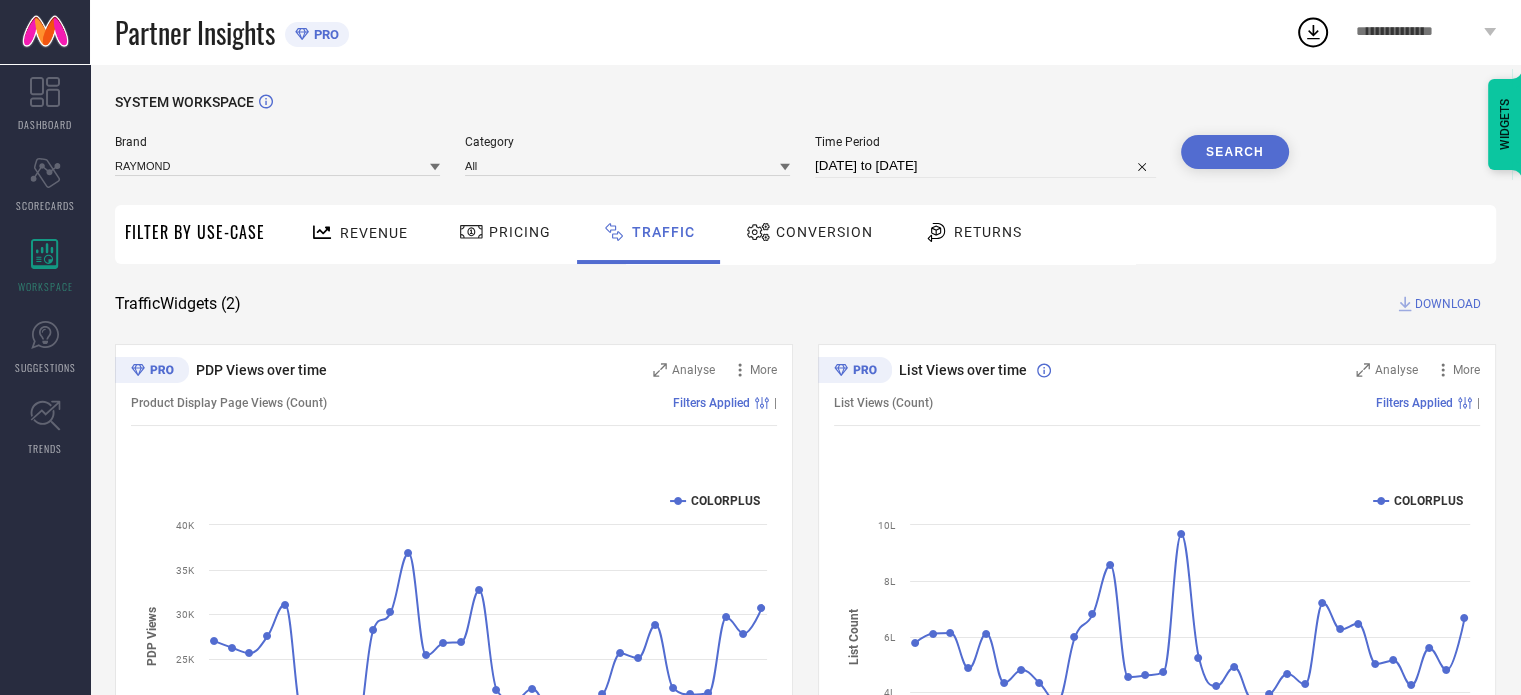click on "Search" at bounding box center [1235, 152] 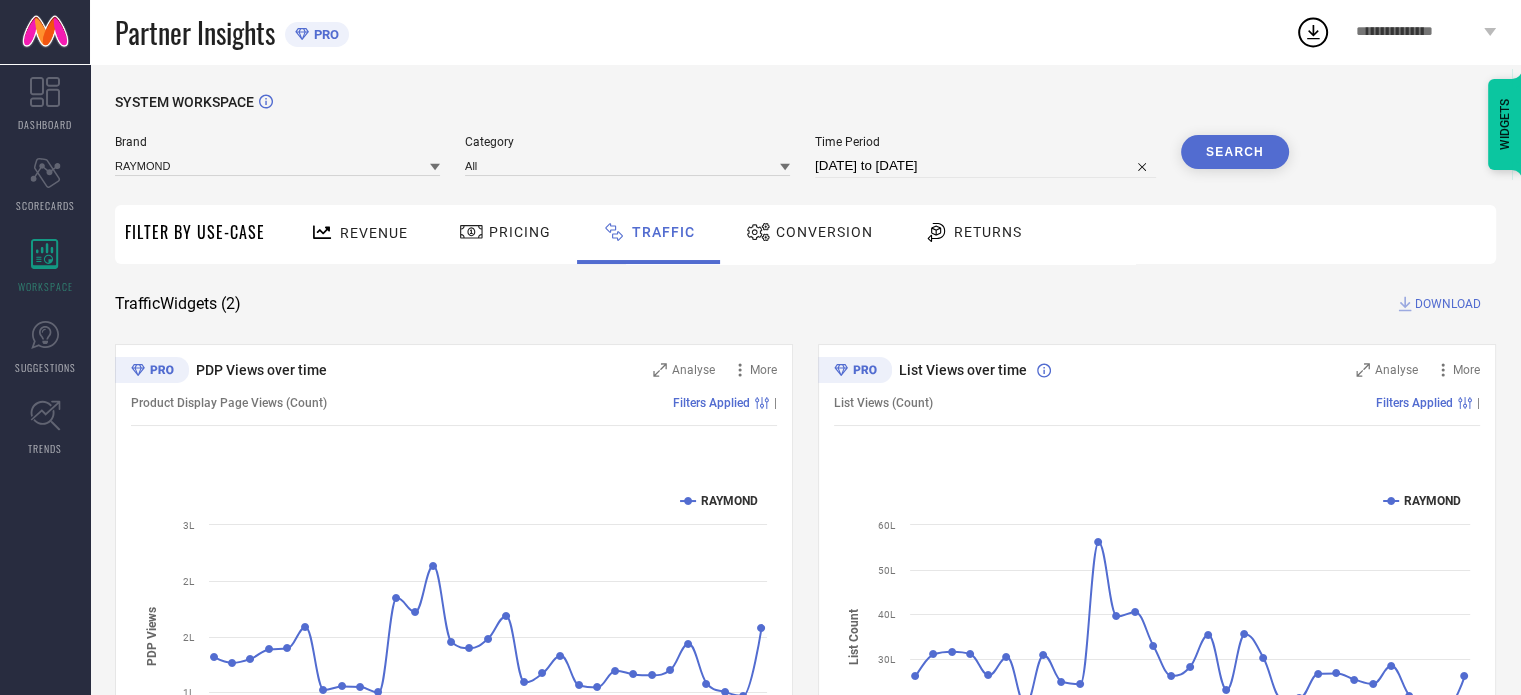 click on "DOWNLOAD" at bounding box center [1448, 304] 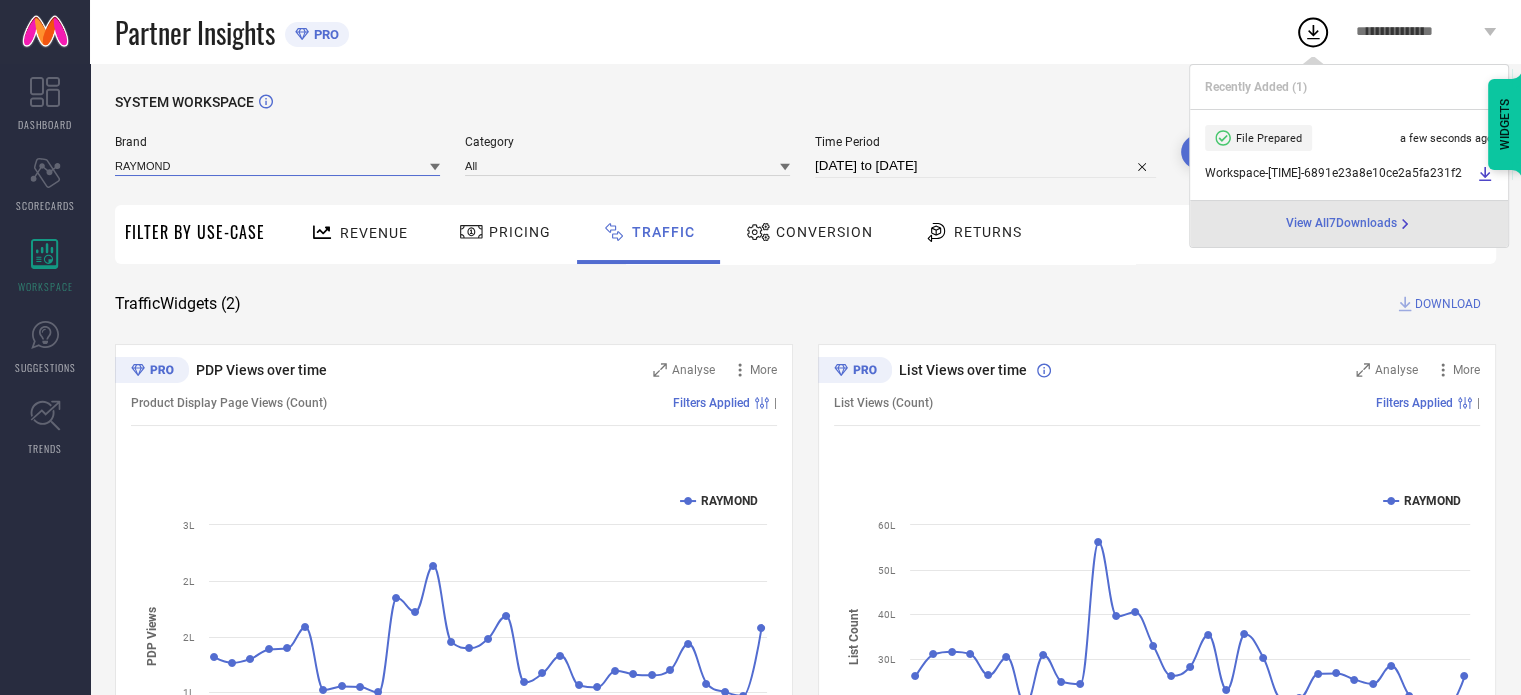 click at bounding box center (277, 165) 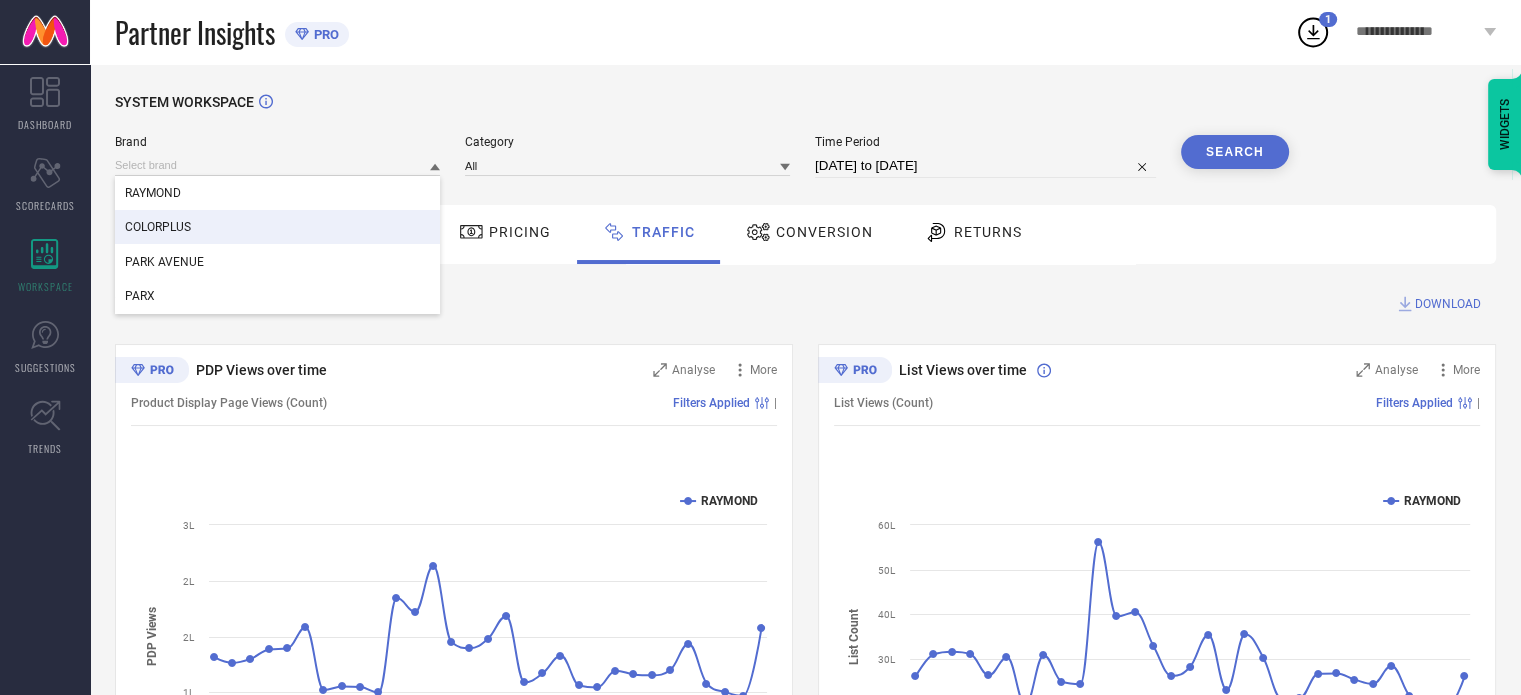 click on "COLORPLUS" at bounding box center [277, 227] 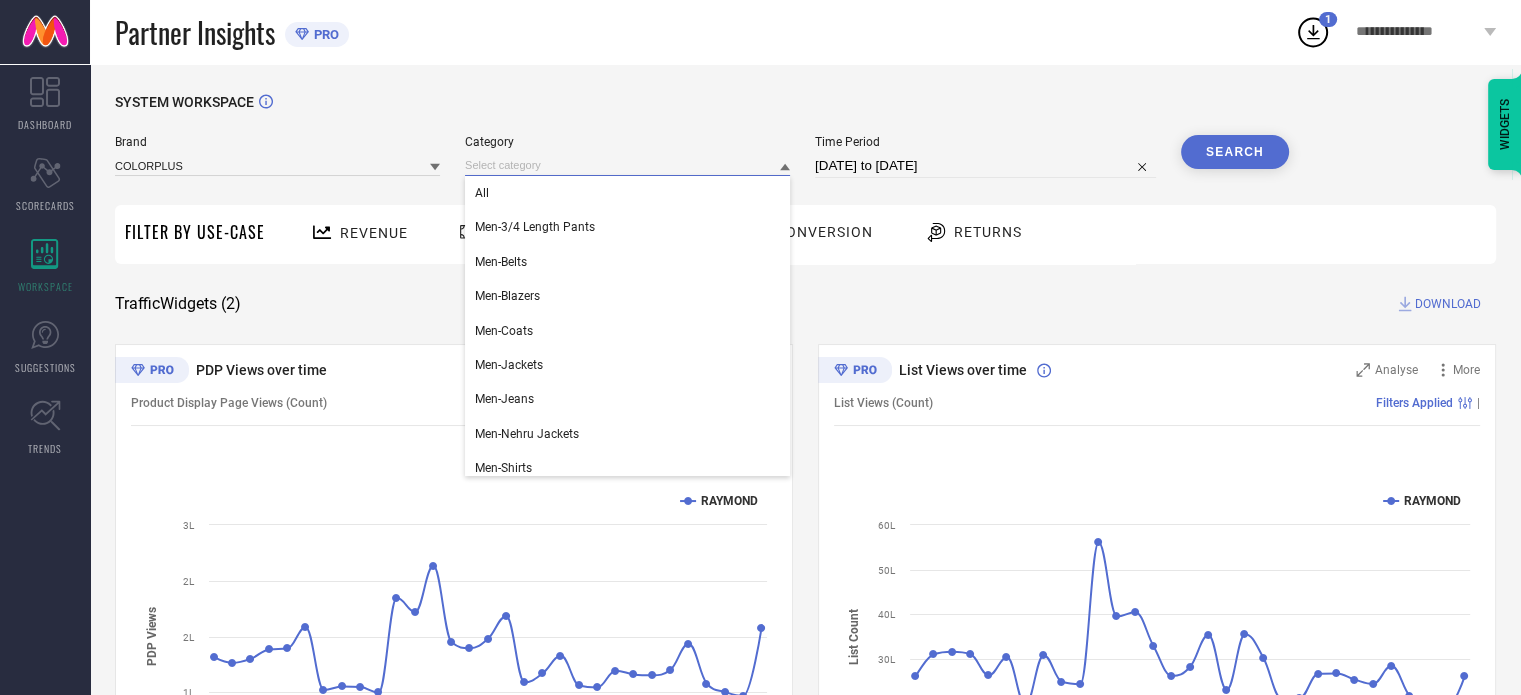 click at bounding box center (627, 165) 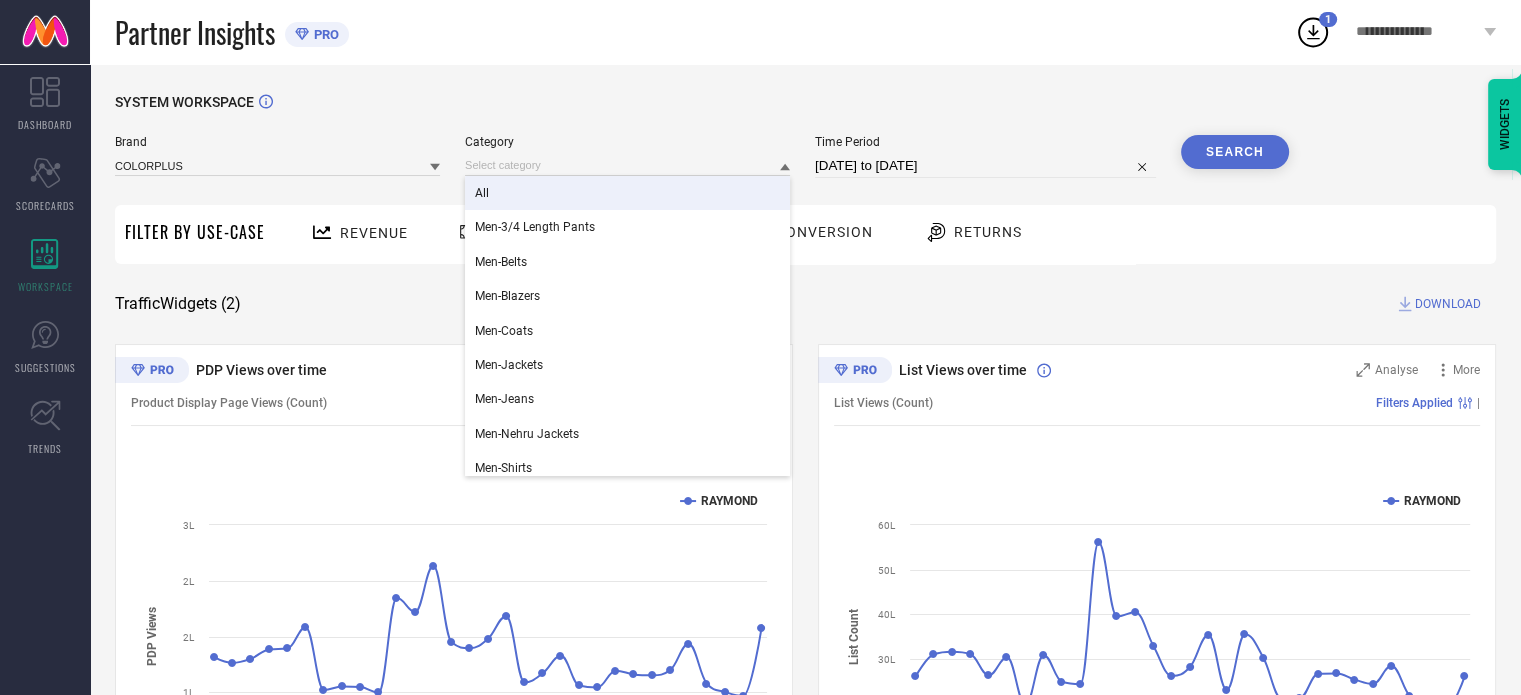 click on "All" at bounding box center [627, 193] 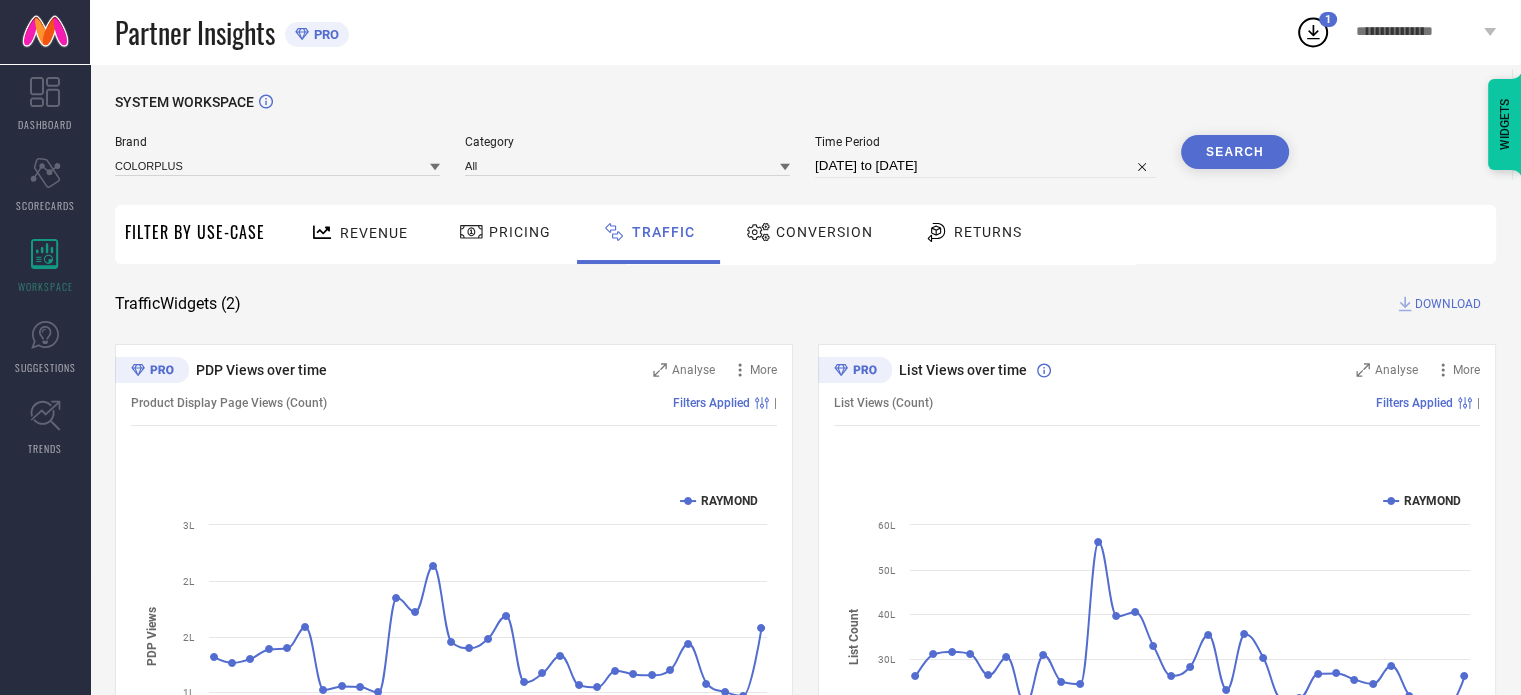 click on "Search" at bounding box center (1235, 152) 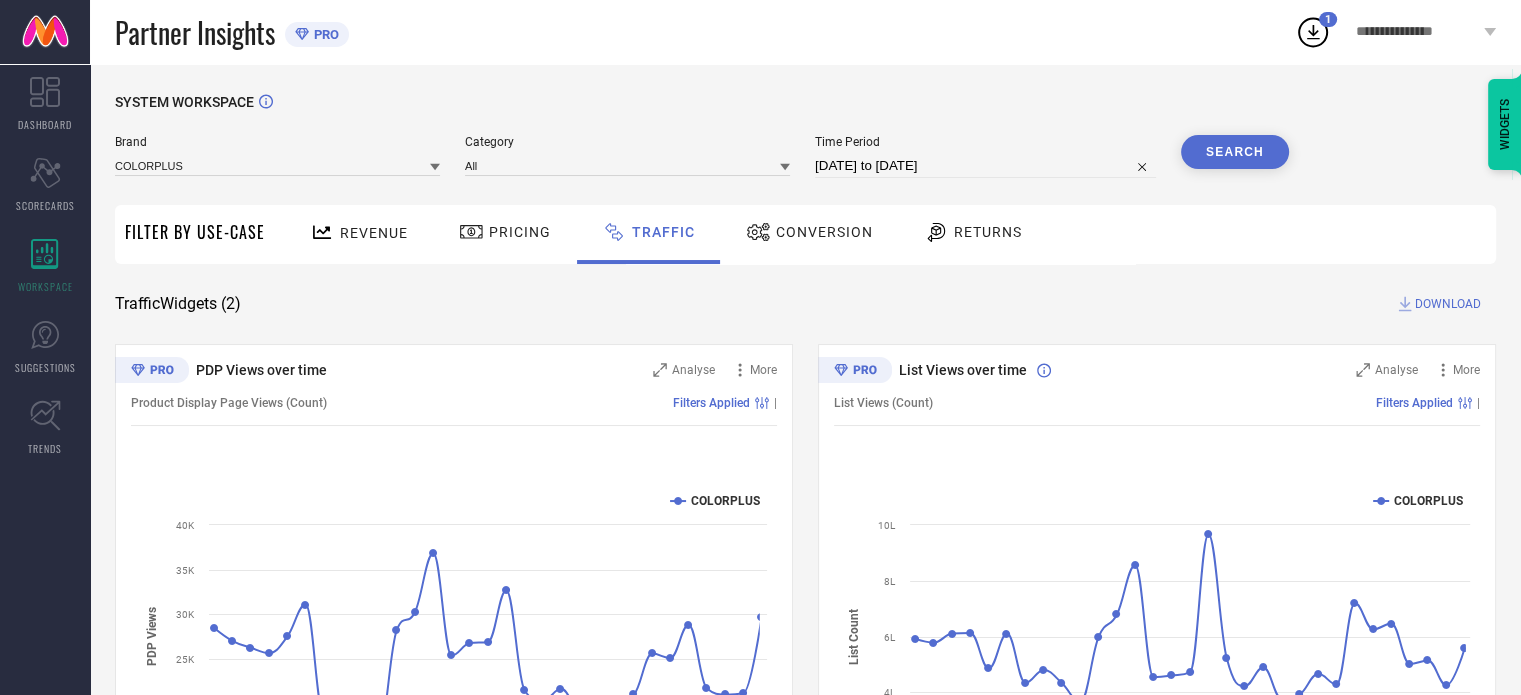 click on "DOWNLOAD" at bounding box center [1448, 304] 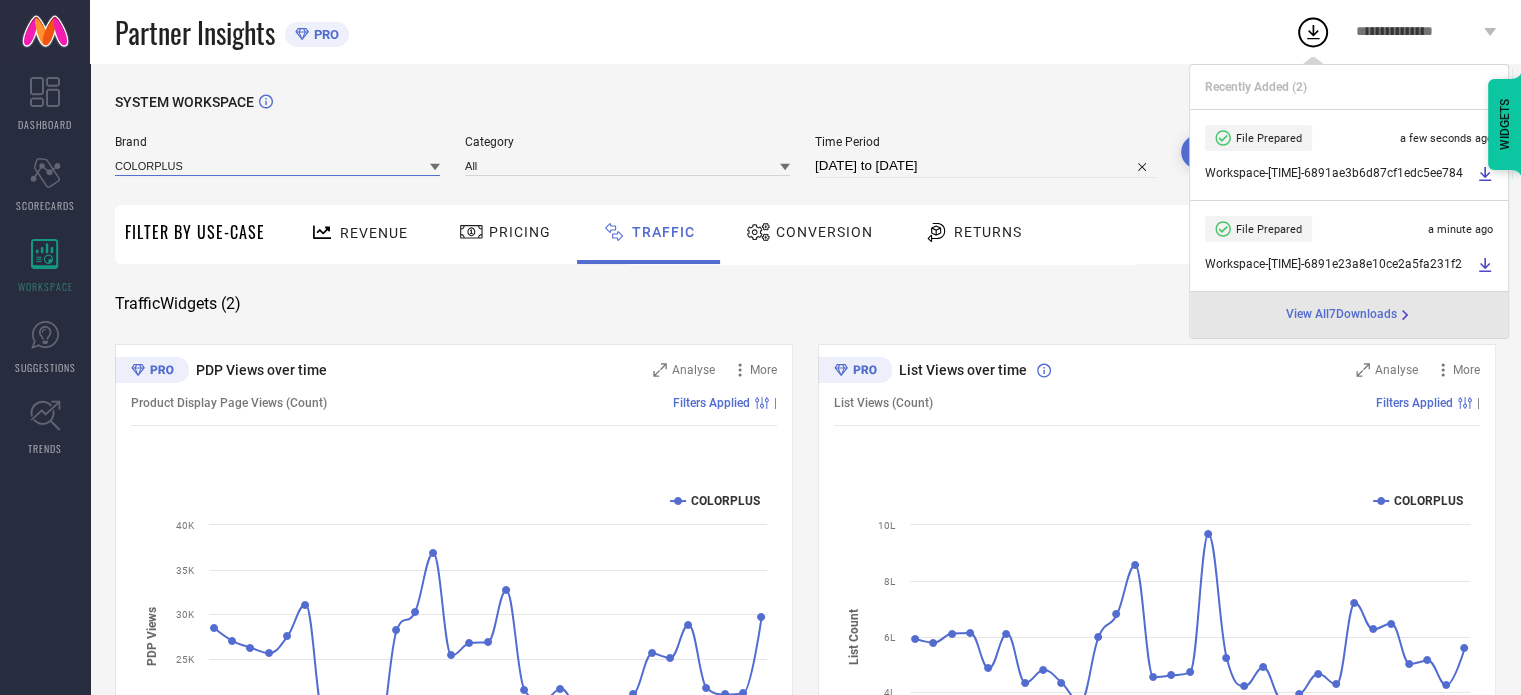 click at bounding box center [277, 165] 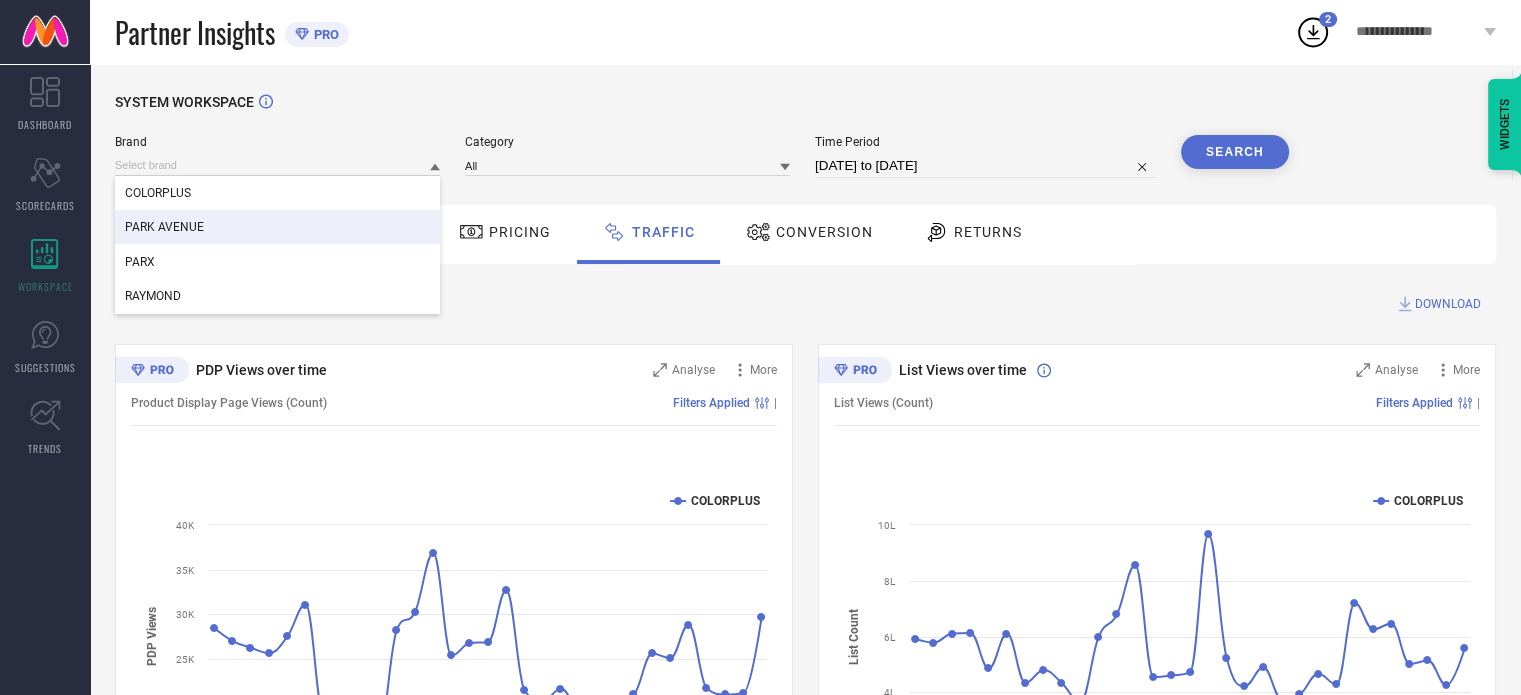 click on "PARK AVENUE" at bounding box center (277, 227) 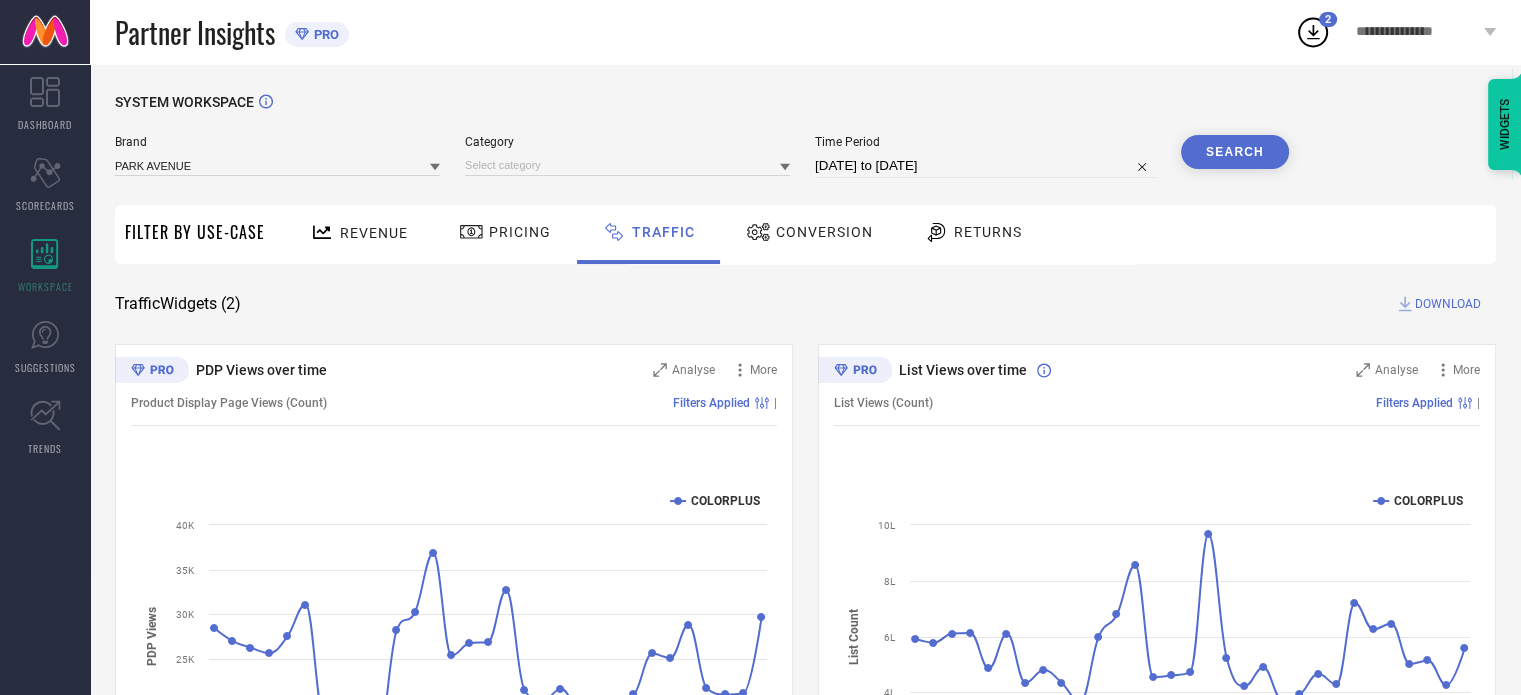 click on "Category" at bounding box center [627, 156] 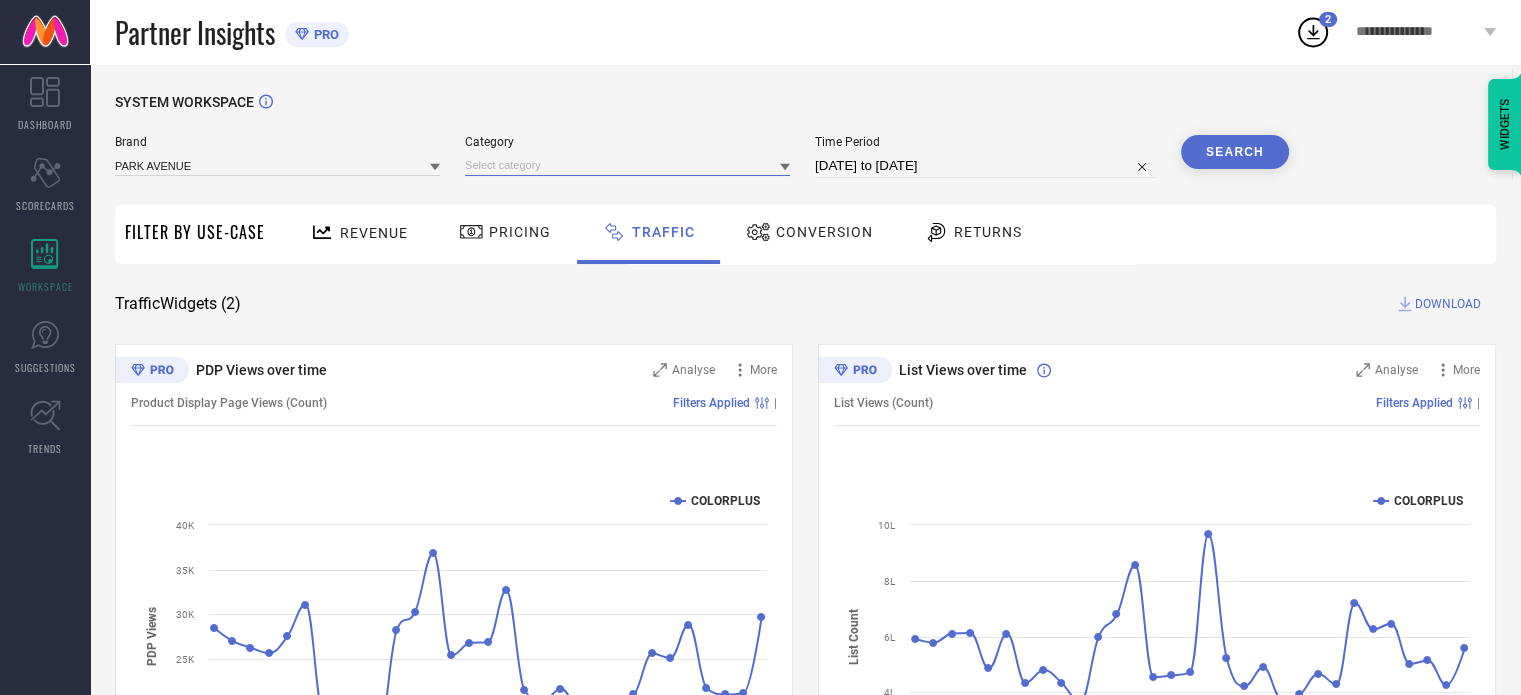 click at bounding box center [627, 165] 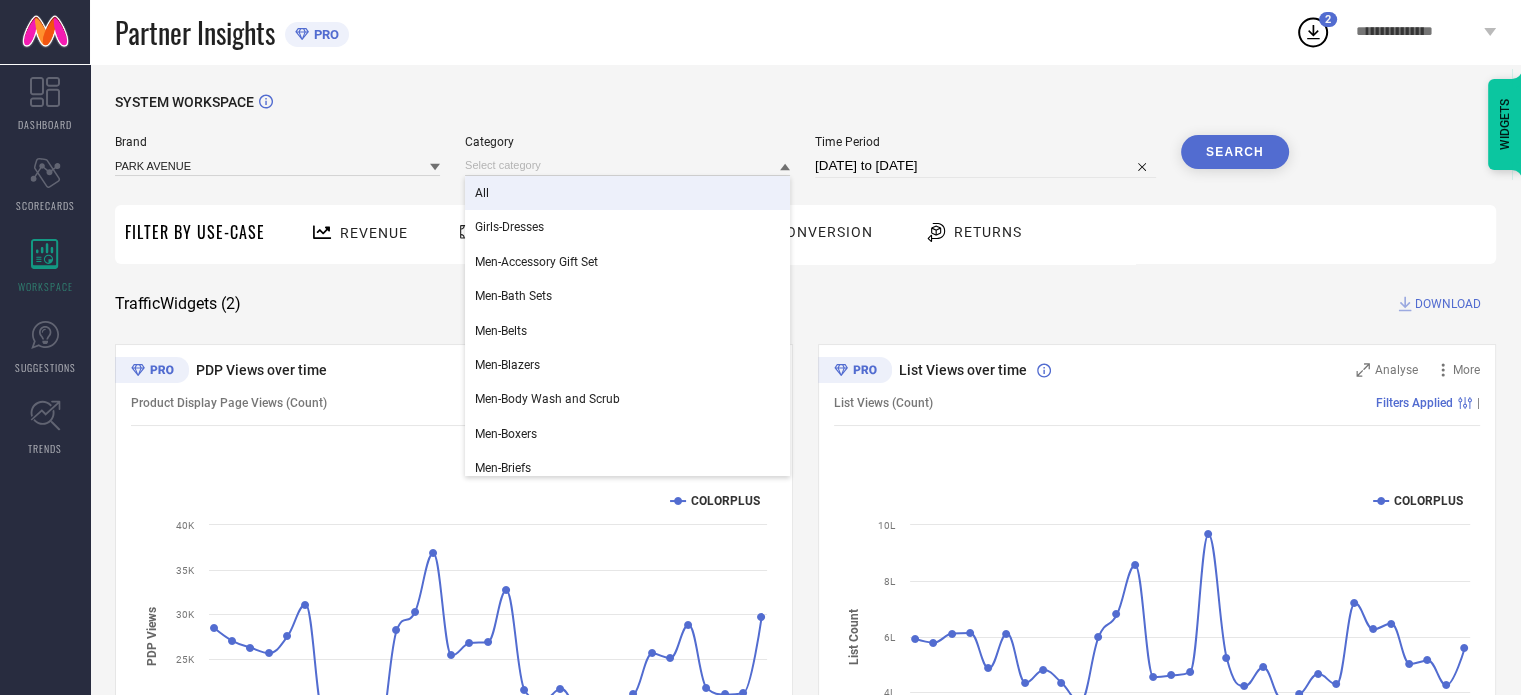 click on "All" at bounding box center (627, 193) 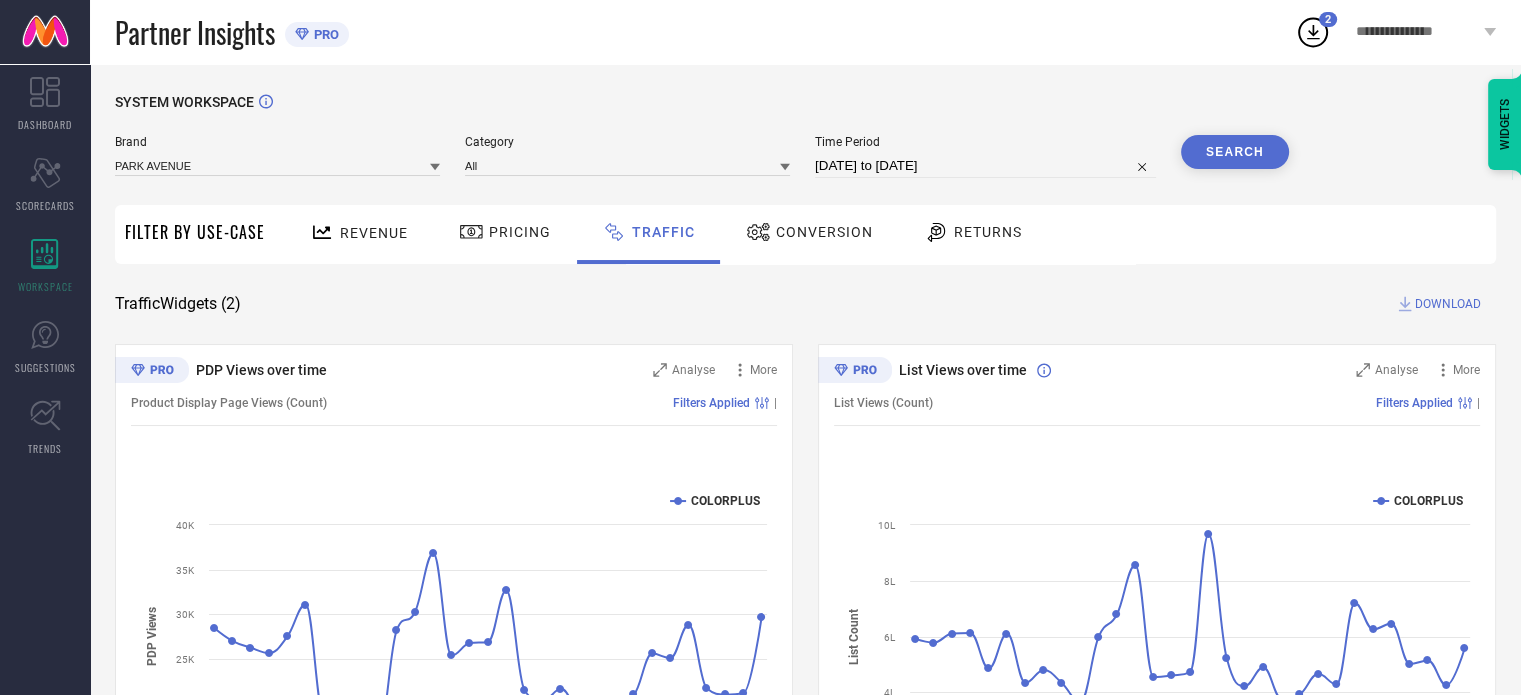 click on "Search" at bounding box center (1235, 152) 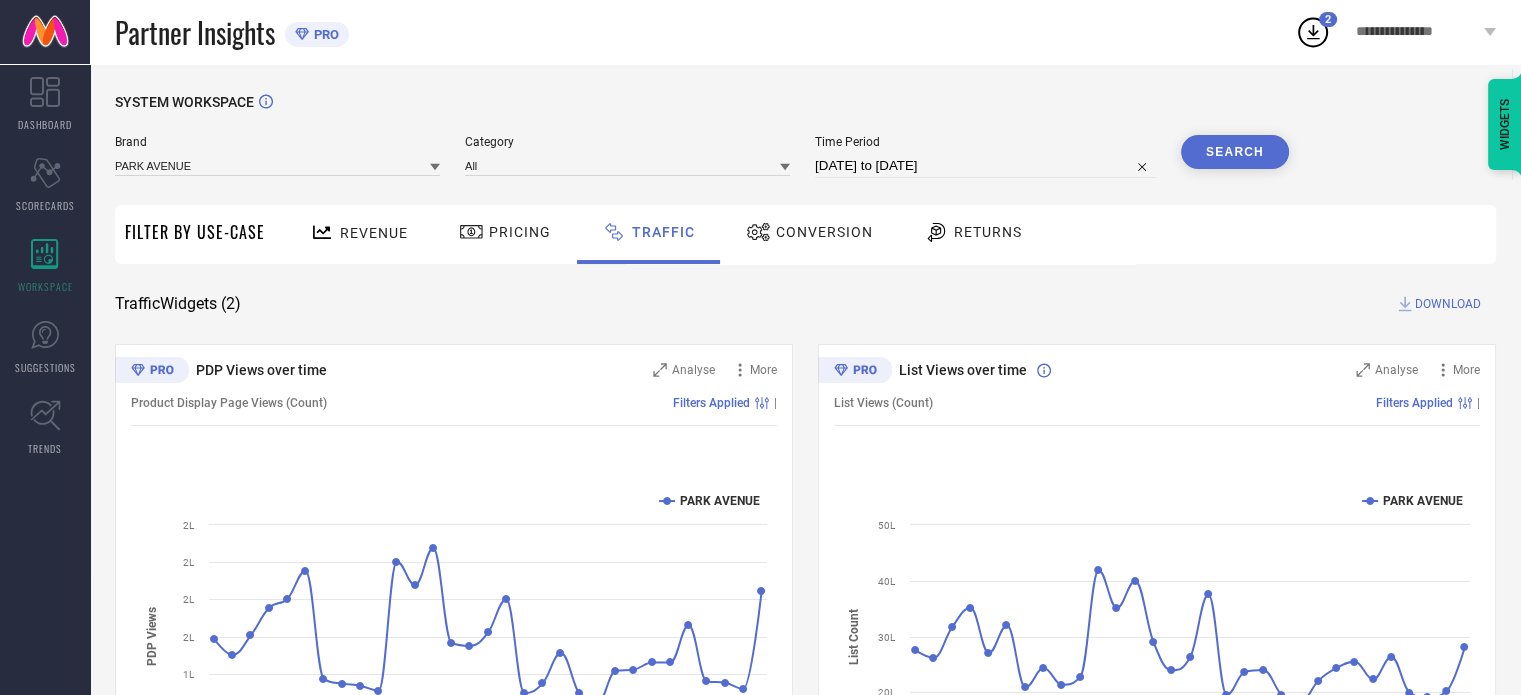 click on "DOWNLOAD" at bounding box center (1448, 304) 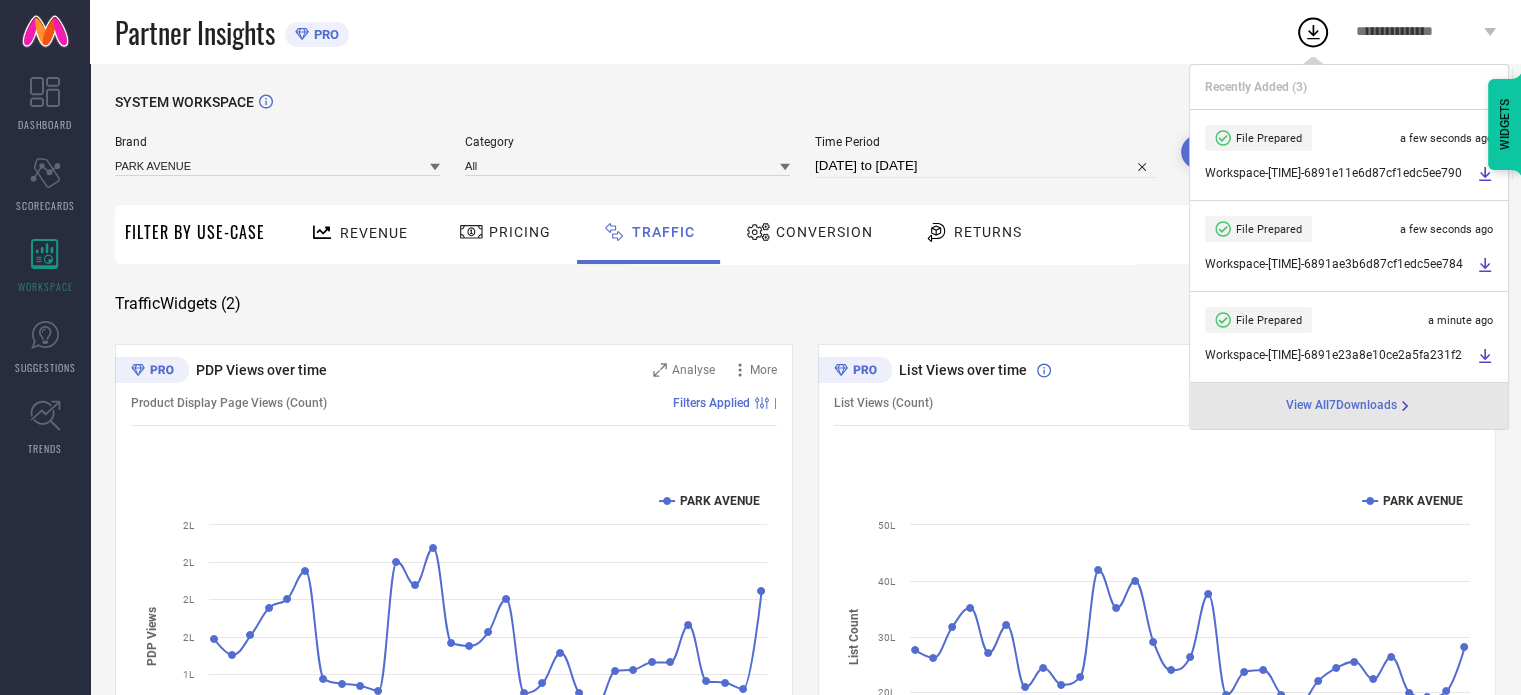 click on "Brand" at bounding box center [277, 142] 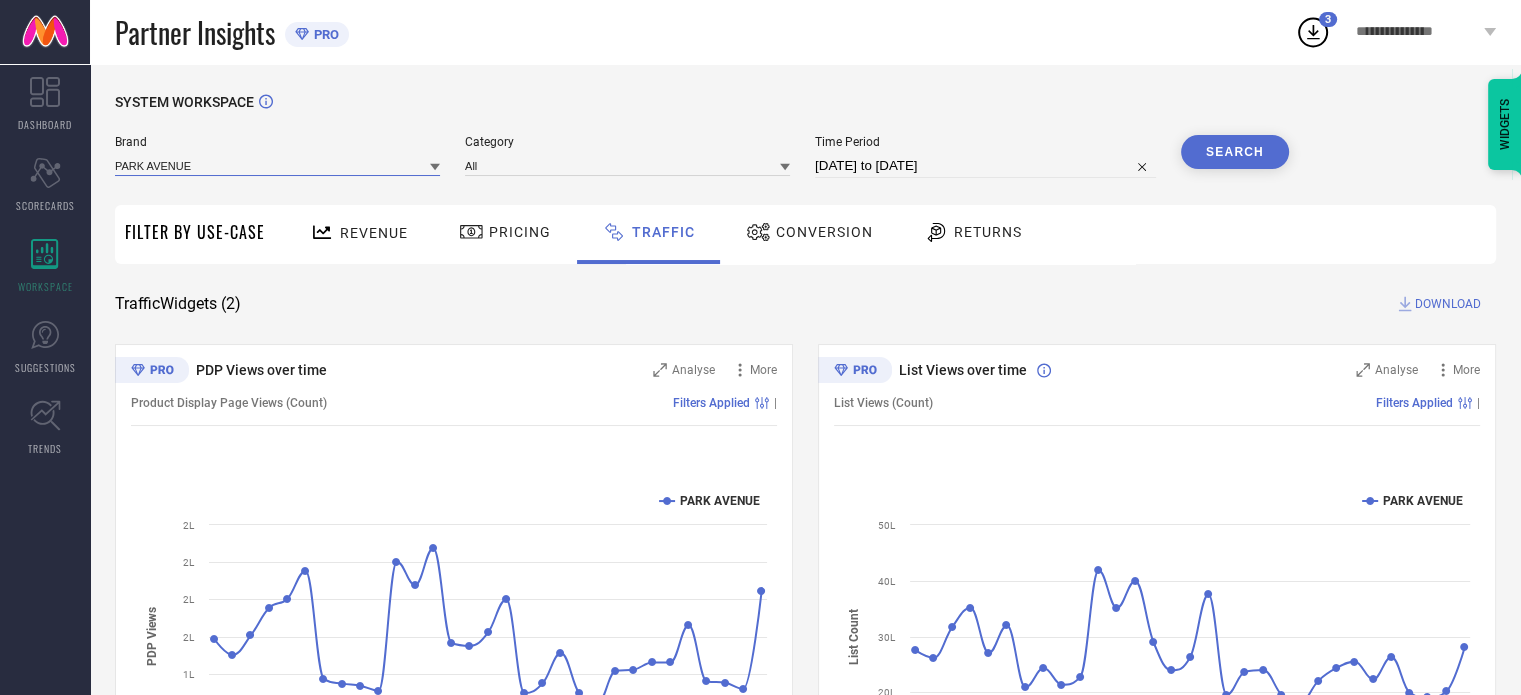 click at bounding box center (277, 165) 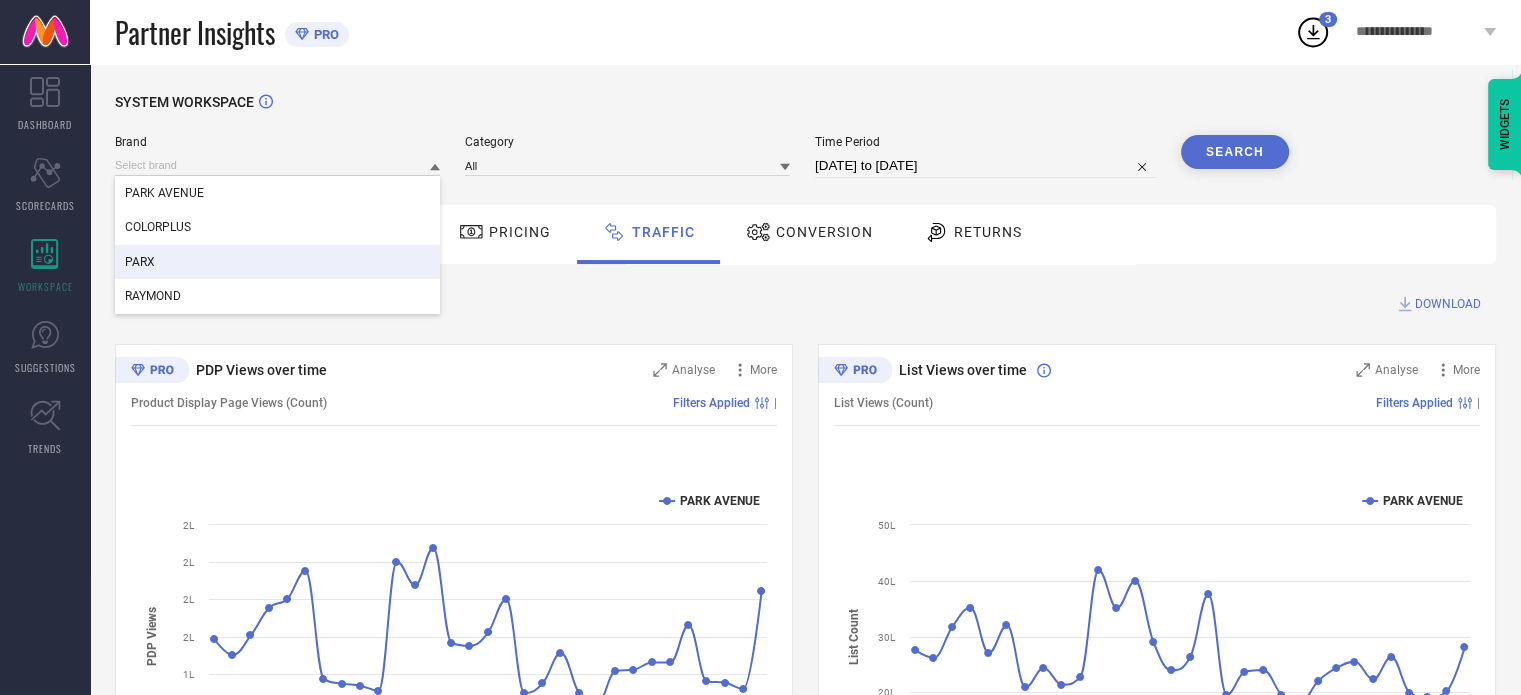 click on "PARX" at bounding box center [277, 262] 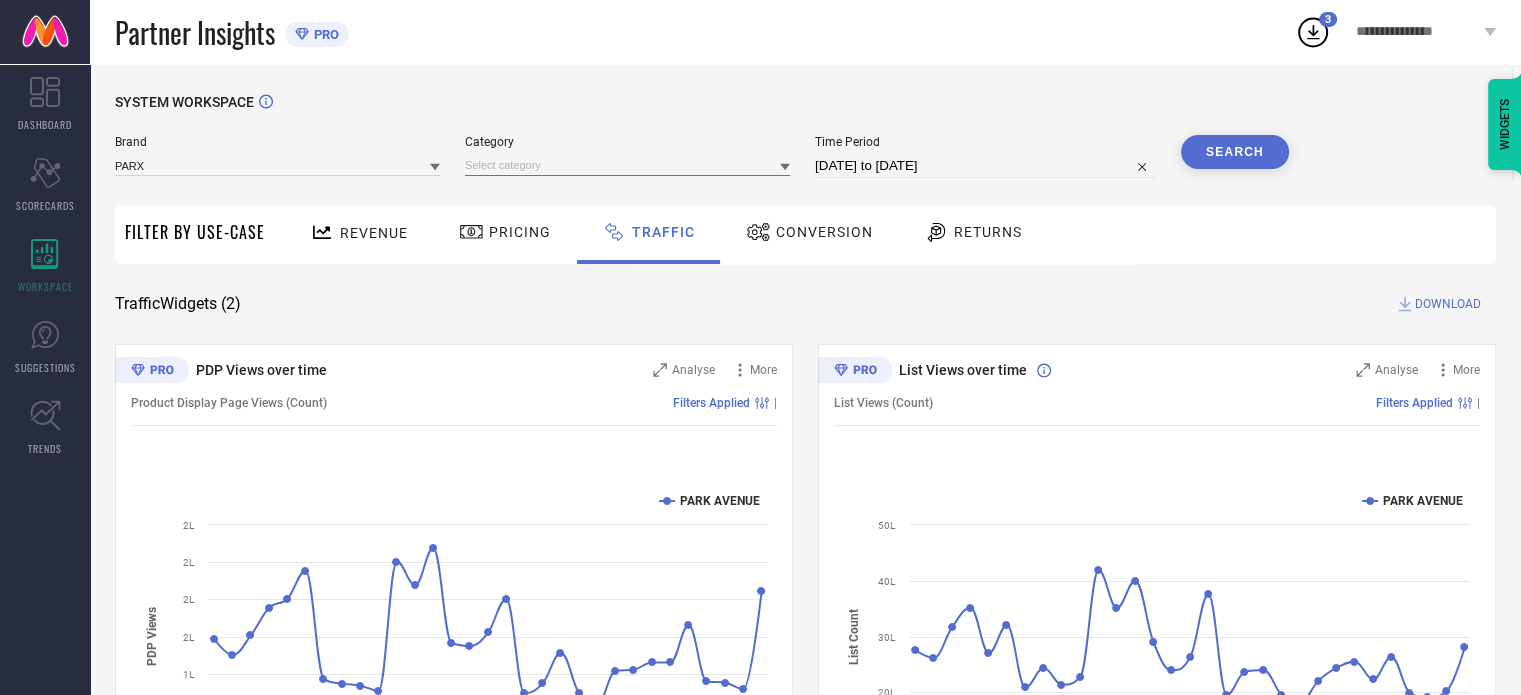 click at bounding box center [627, 165] 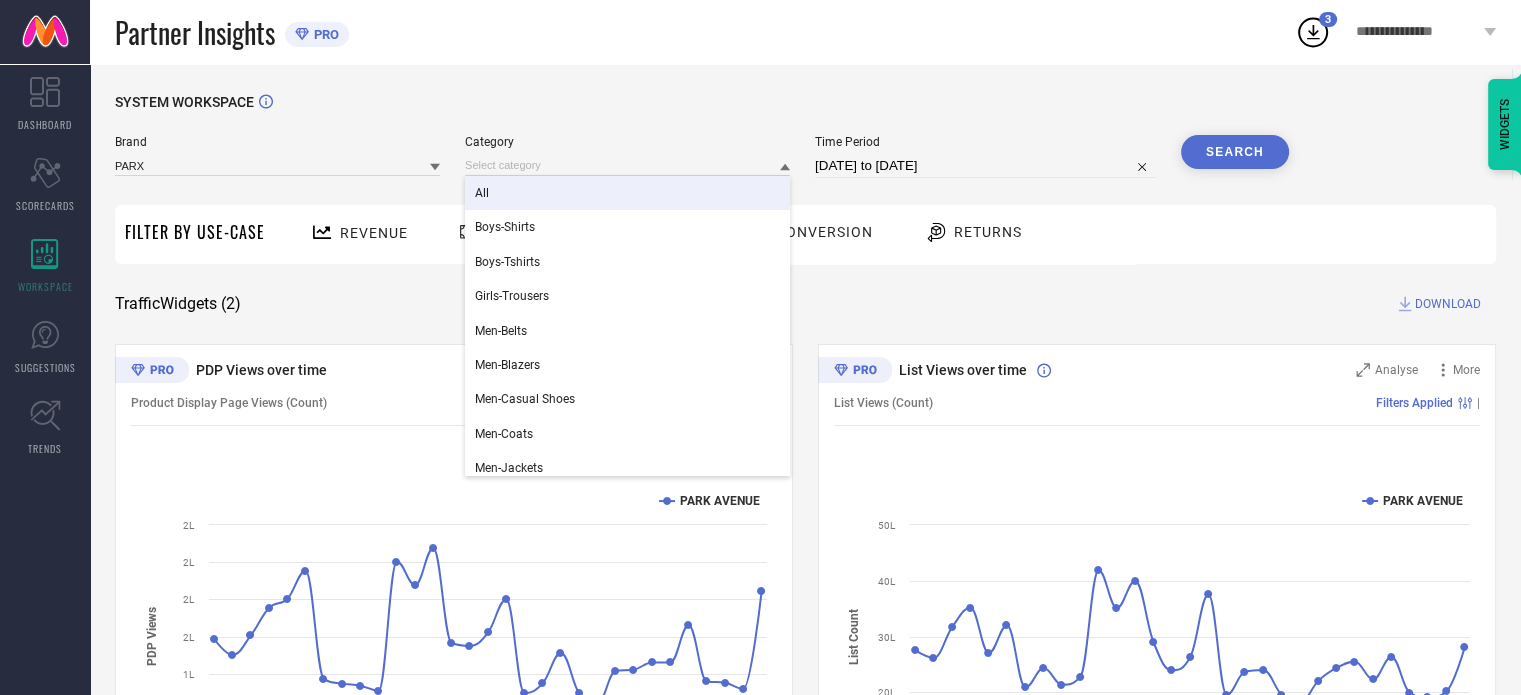 click on "All" at bounding box center [627, 193] 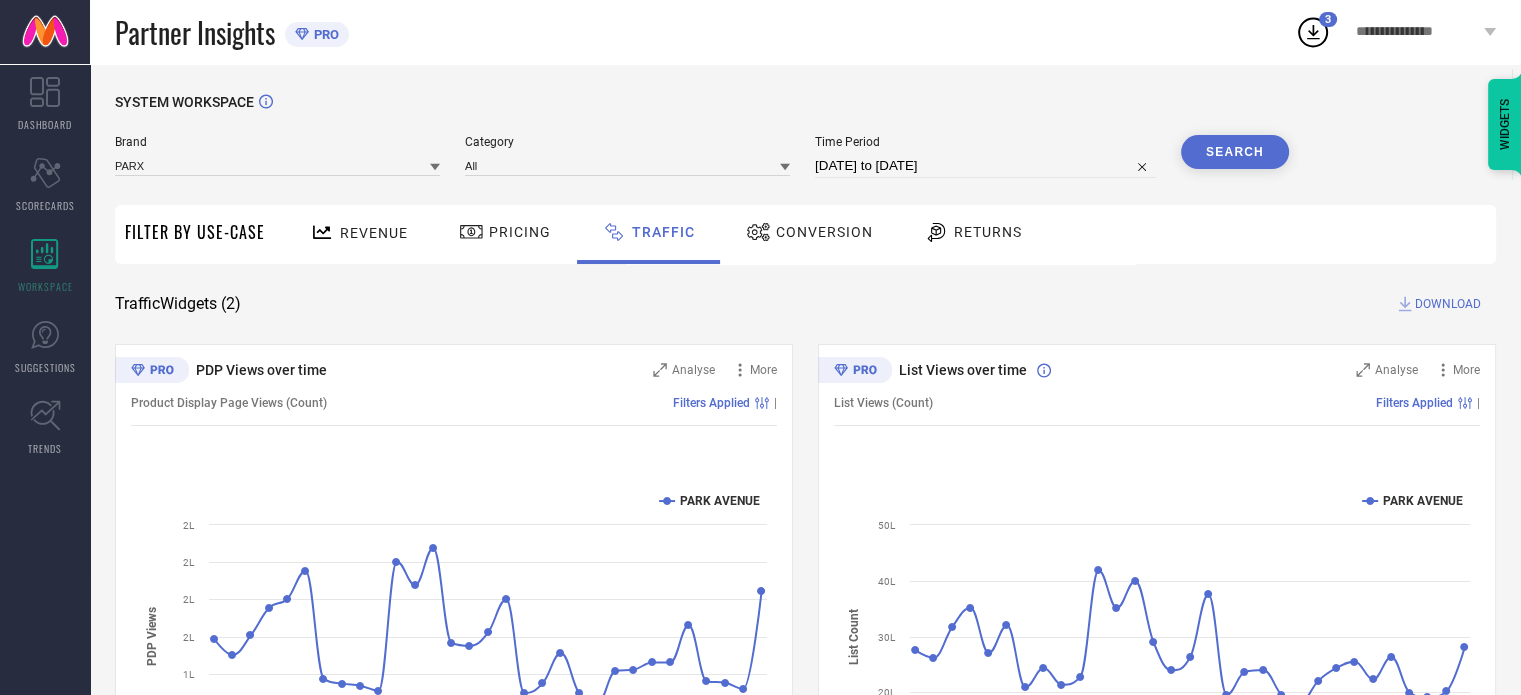 click on "Search" at bounding box center [1235, 152] 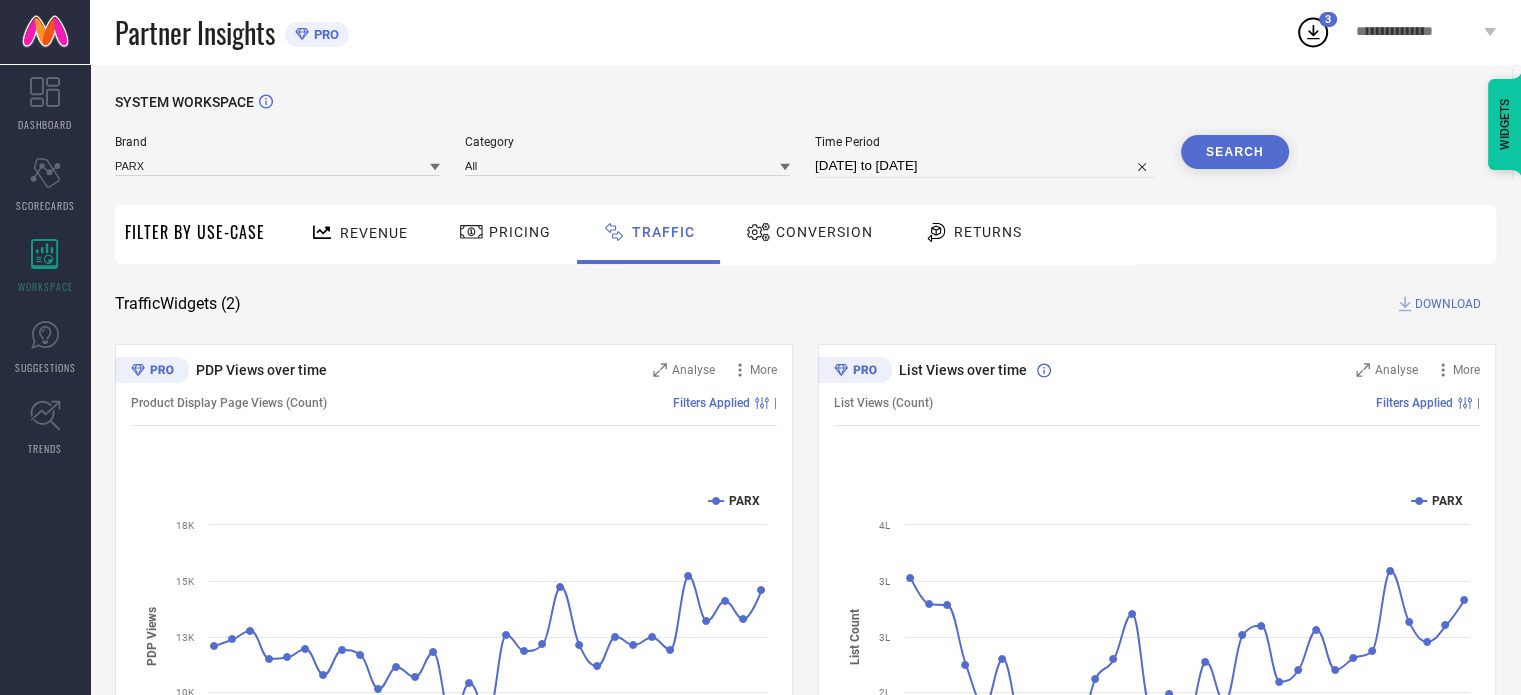 click on "DOWNLOAD" at bounding box center [1448, 304] 